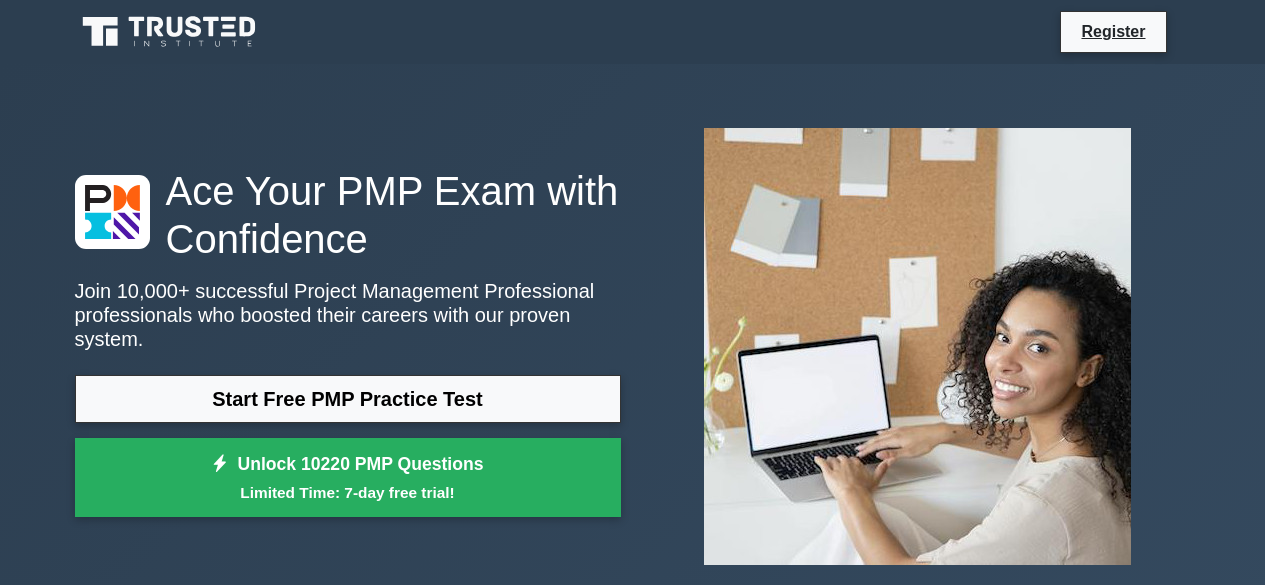 scroll, scrollTop: 120, scrollLeft: 0, axis: vertical 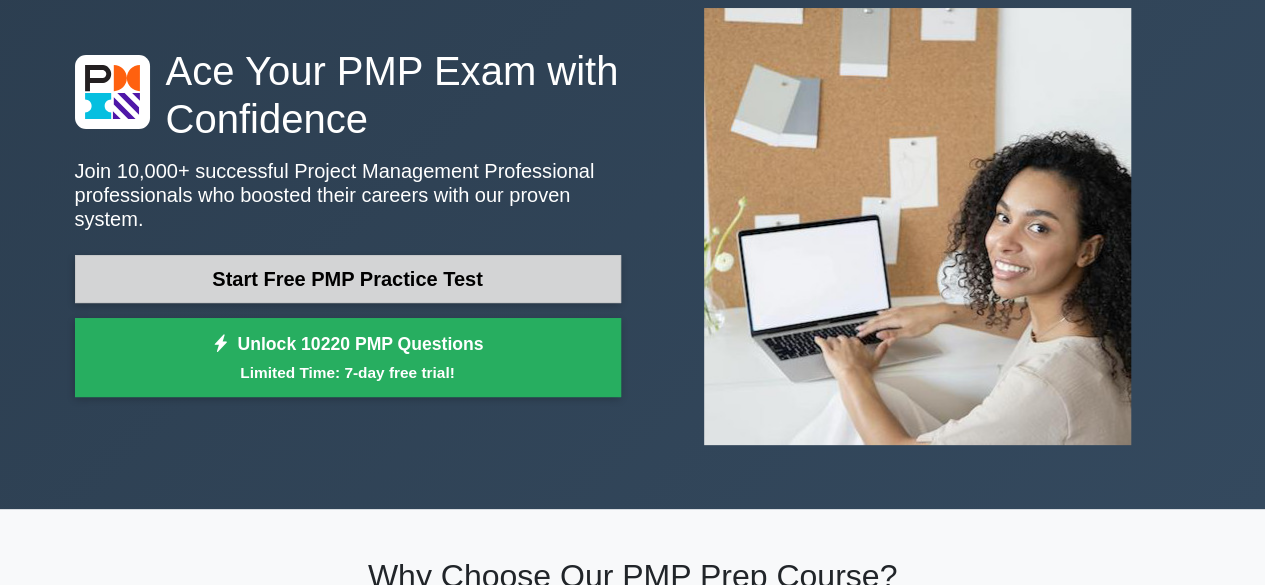 click on "Start Free PMP Practice Test" at bounding box center [348, 279] 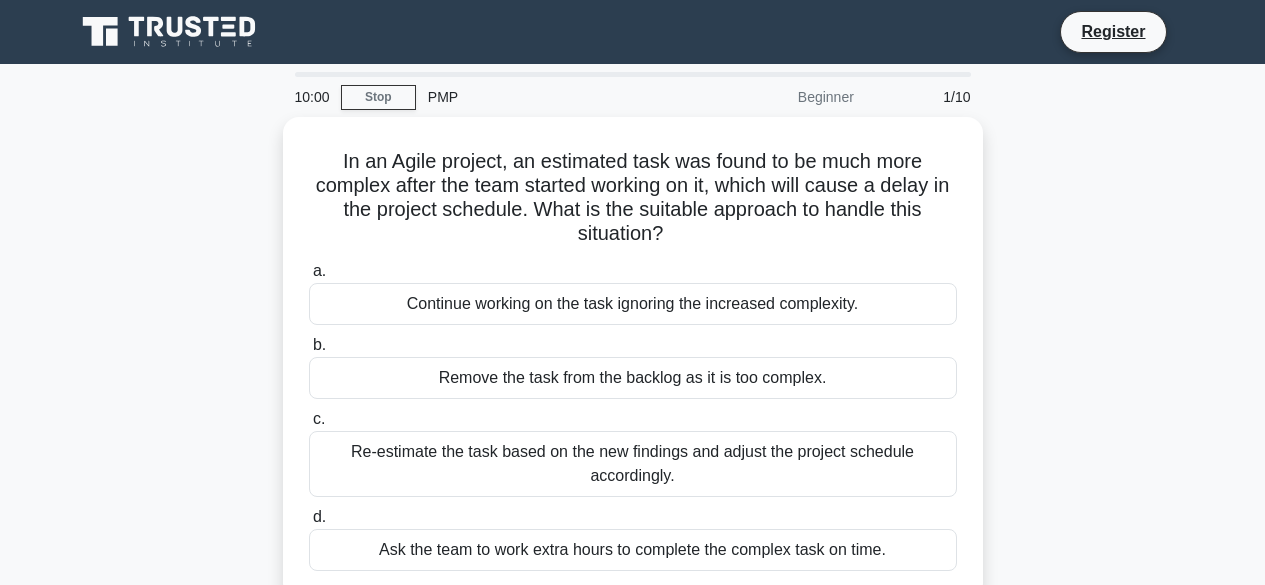 scroll, scrollTop: 0, scrollLeft: 0, axis: both 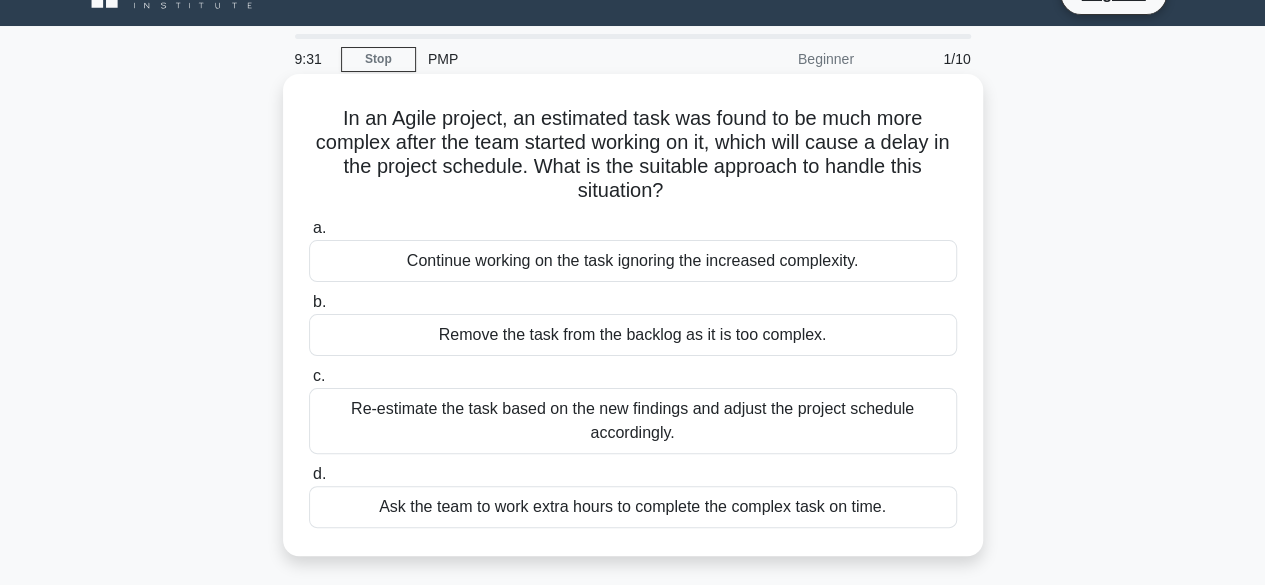 click on "Re-estimate the task based on the new findings and adjust the project schedule accordingly." at bounding box center (633, 421) 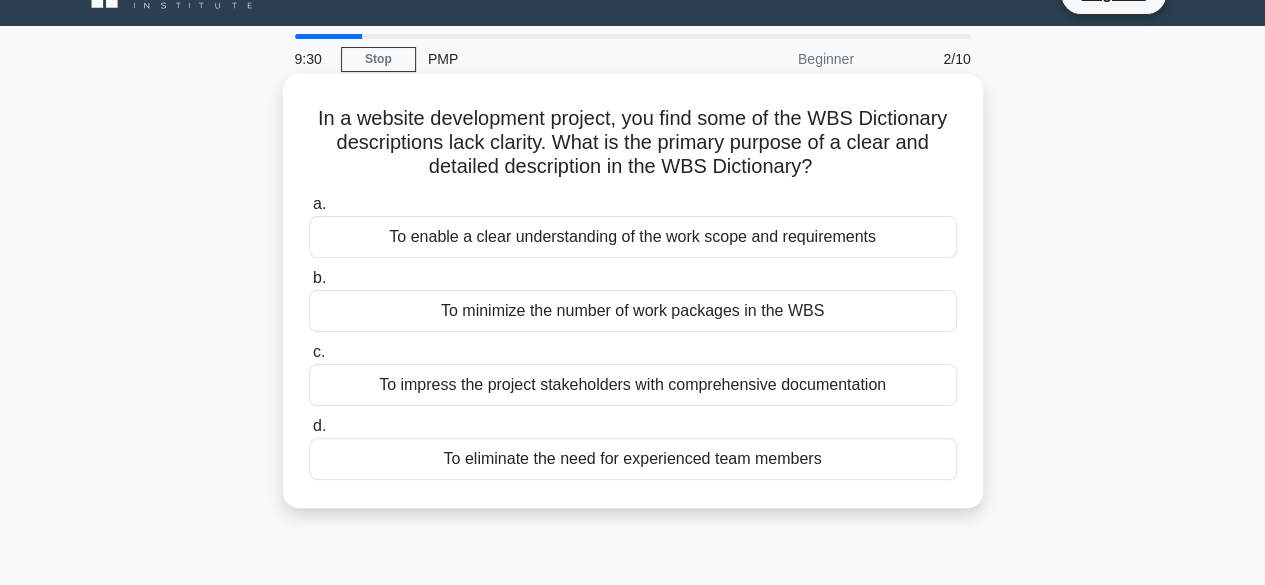 scroll, scrollTop: 0, scrollLeft: 0, axis: both 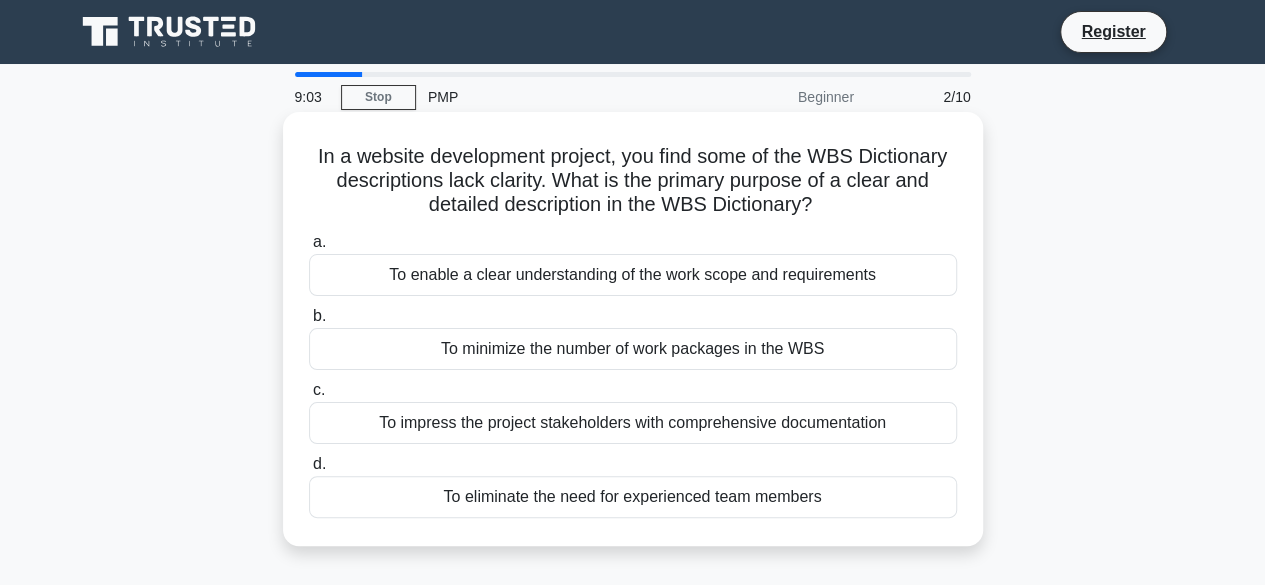 click on "To enable a clear understanding of the work scope and requirements" at bounding box center (633, 275) 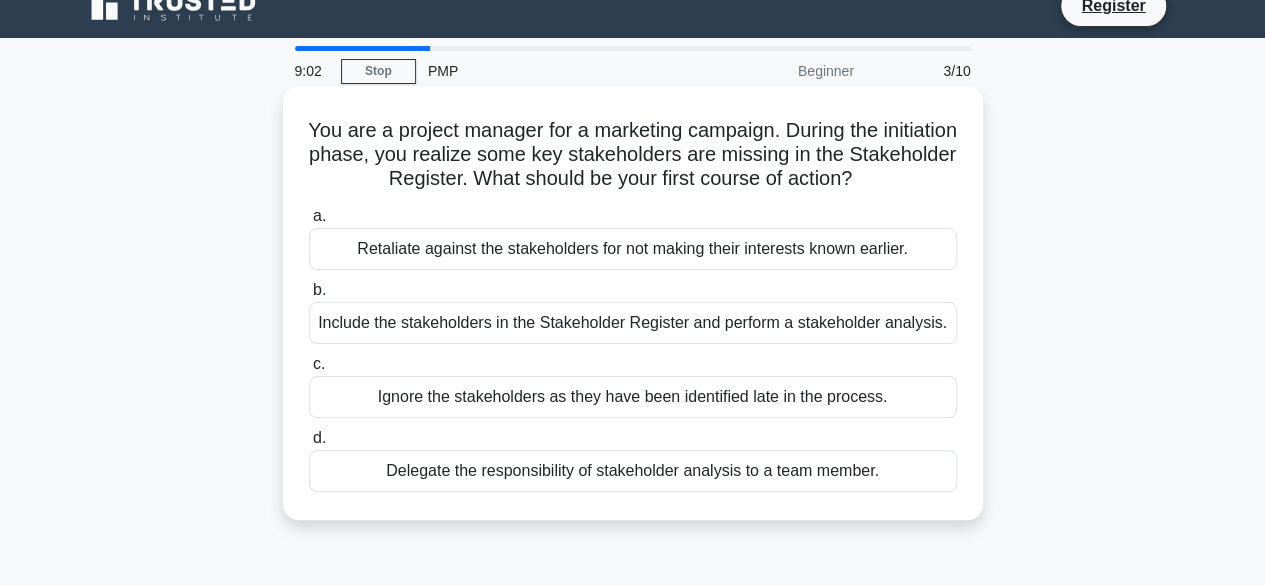 scroll, scrollTop: 0, scrollLeft: 0, axis: both 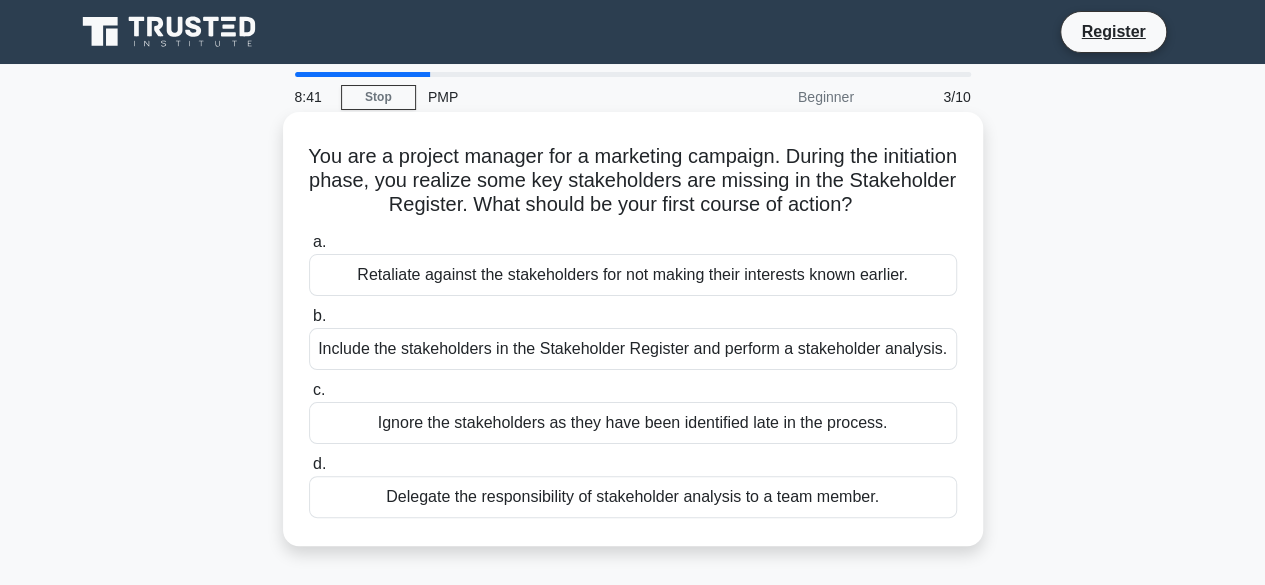 click on "Include the stakeholders in the Stakeholder Register and perform a stakeholder analysis." at bounding box center (633, 349) 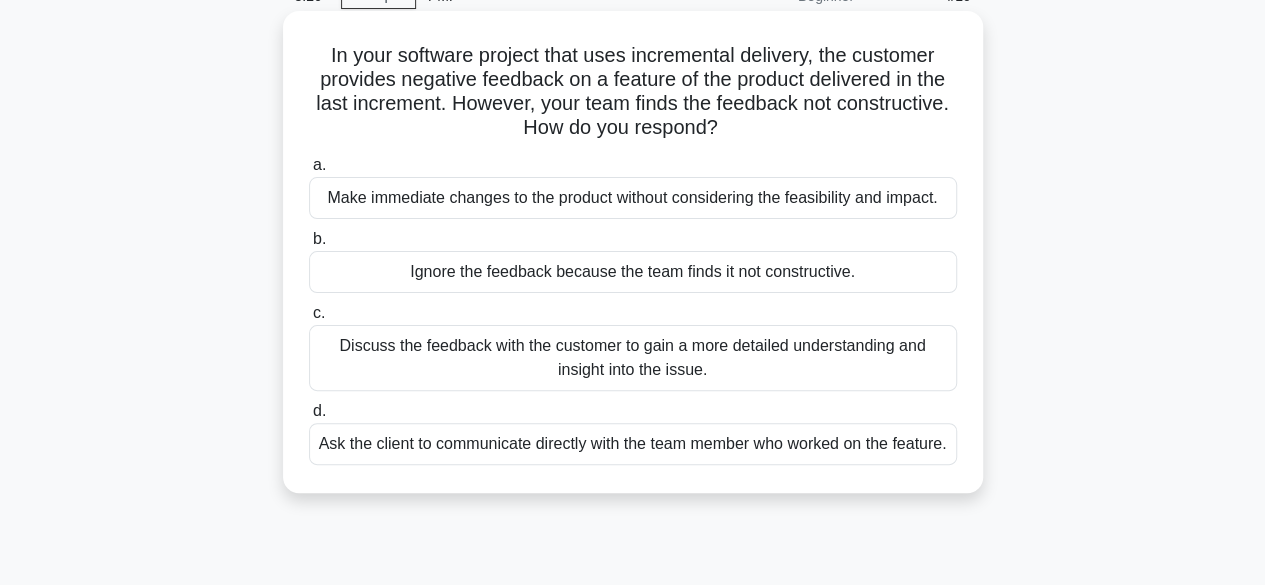 scroll, scrollTop: 104, scrollLeft: 0, axis: vertical 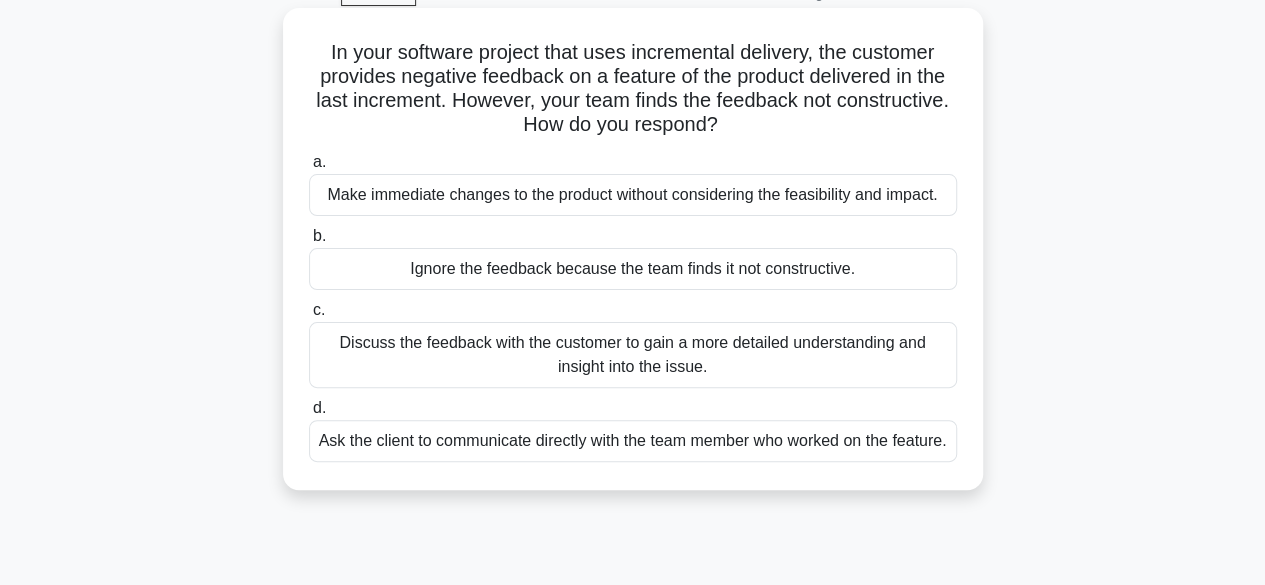 click on "Discuss the feedback with the customer to gain a more detailed understanding and insight into the issue." at bounding box center (633, 355) 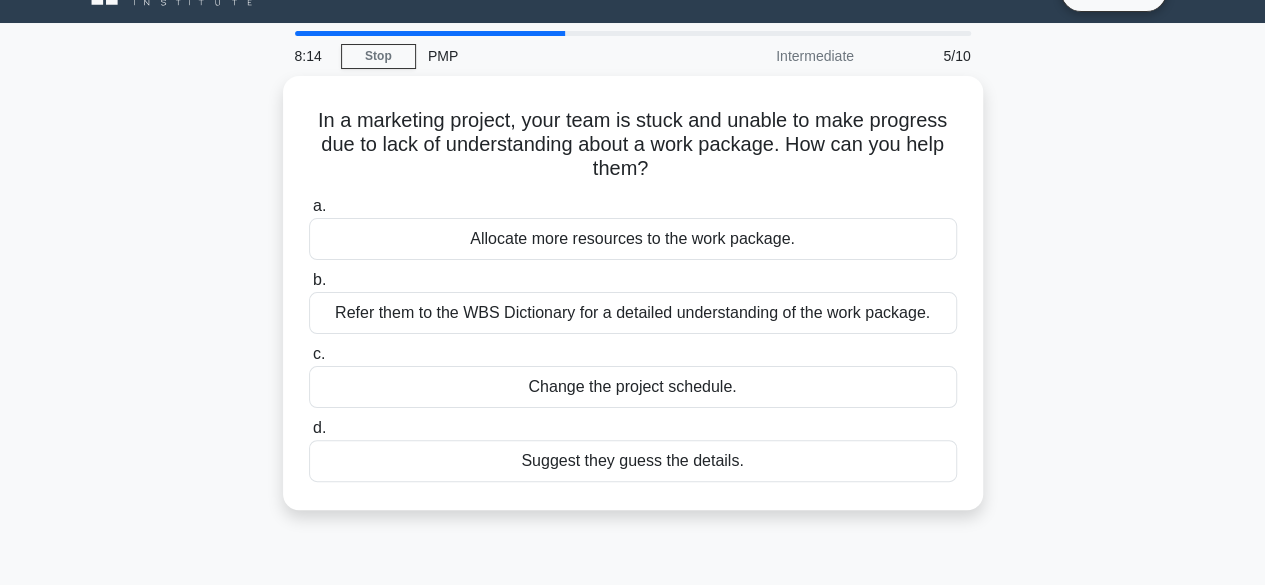 scroll, scrollTop: 0, scrollLeft: 0, axis: both 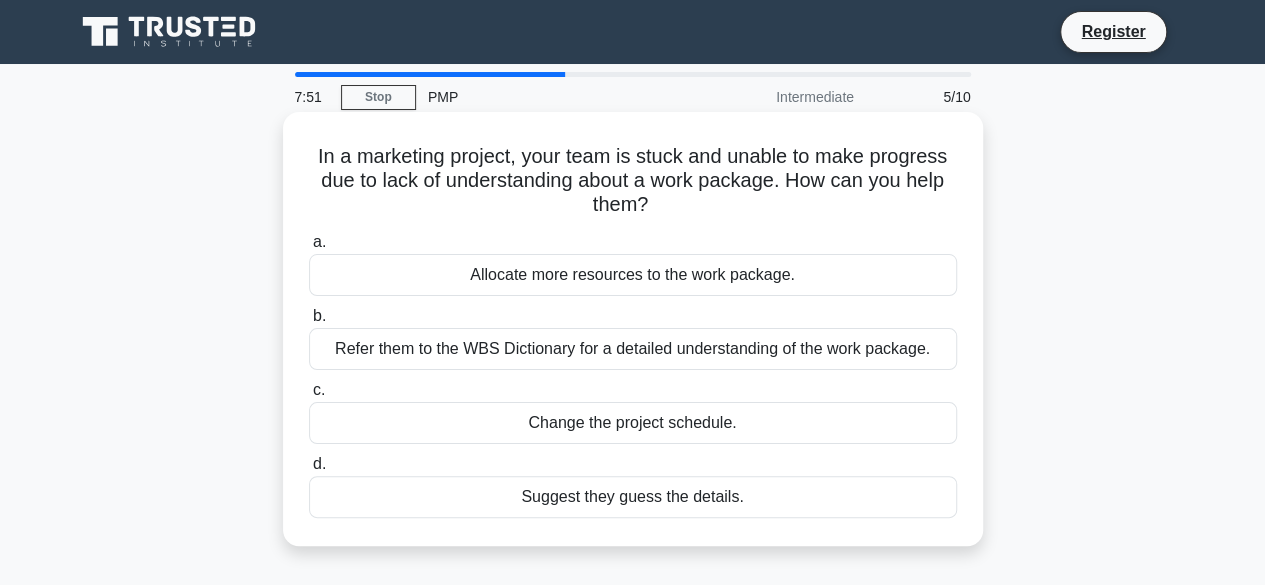 click on "Refer them to the WBS Dictionary for a detailed understanding of the work package." at bounding box center (633, 349) 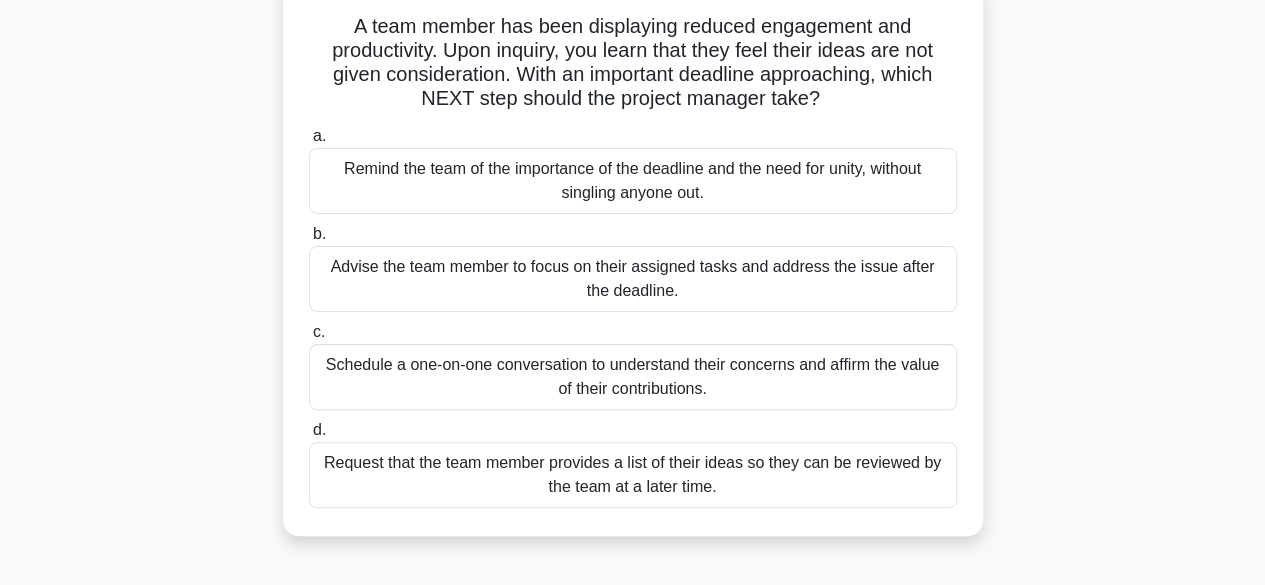 scroll, scrollTop: 166, scrollLeft: 0, axis: vertical 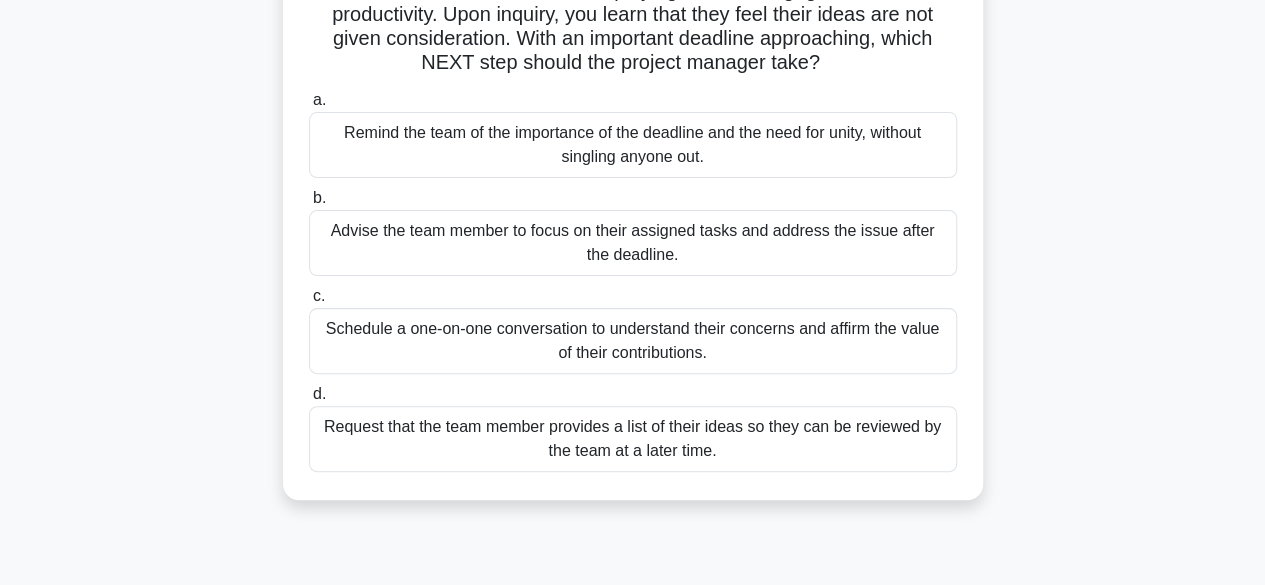 click on "Schedule a one-on-one conversation to understand their concerns and affirm the value of their contributions." at bounding box center [633, 341] 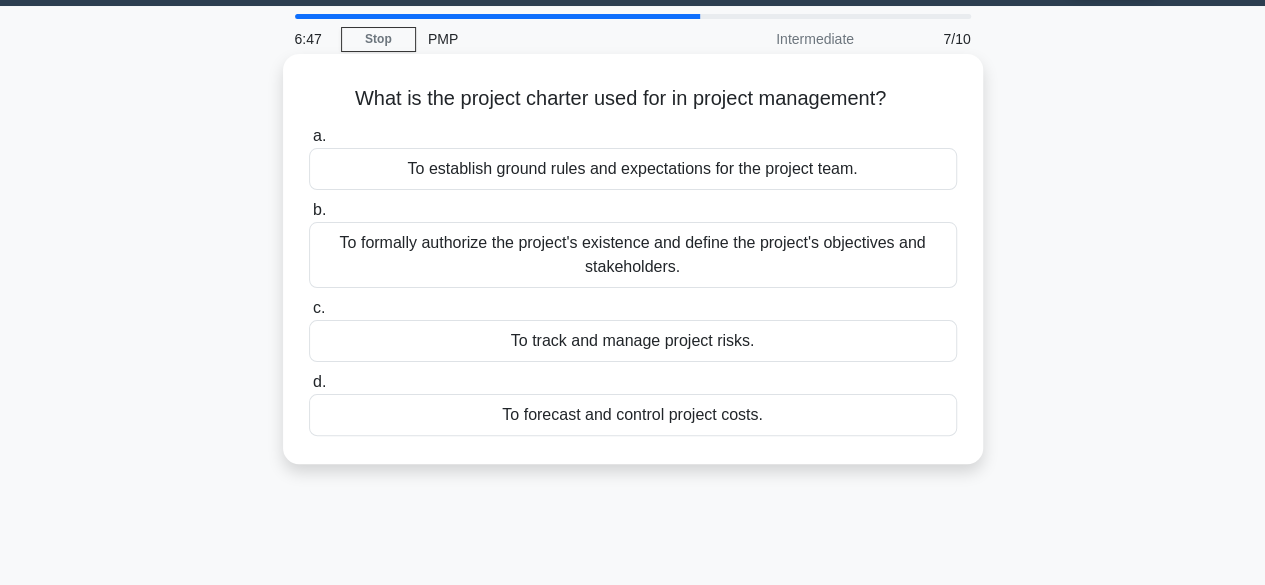 scroll, scrollTop: 59, scrollLeft: 0, axis: vertical 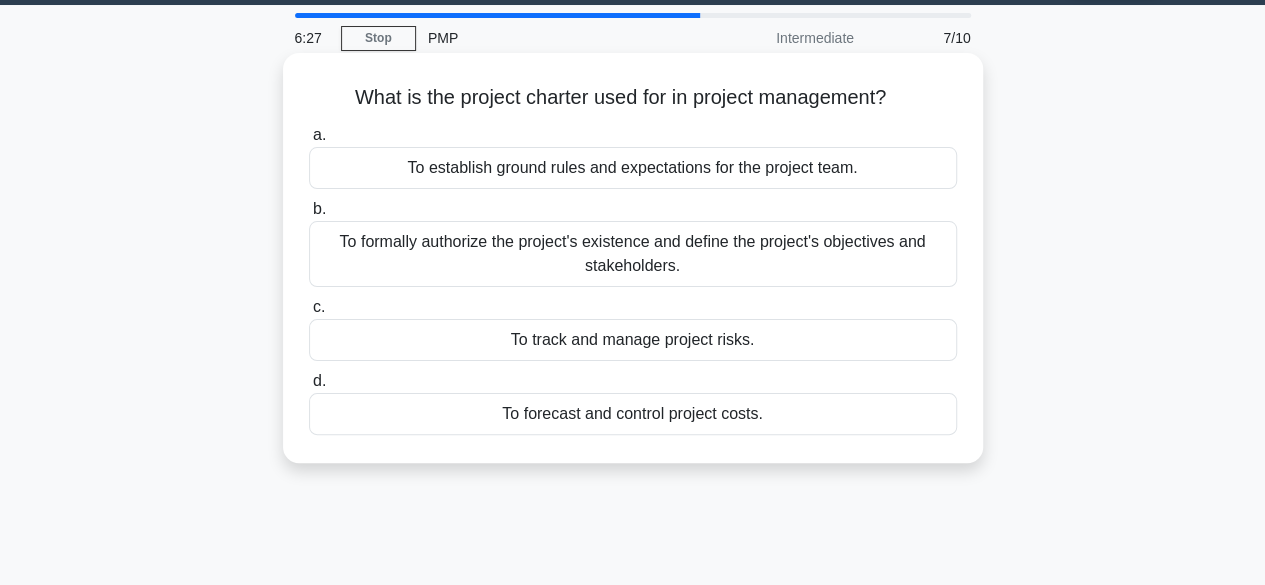click on "To forecast and control project costs." at bounding box center [633, 414] 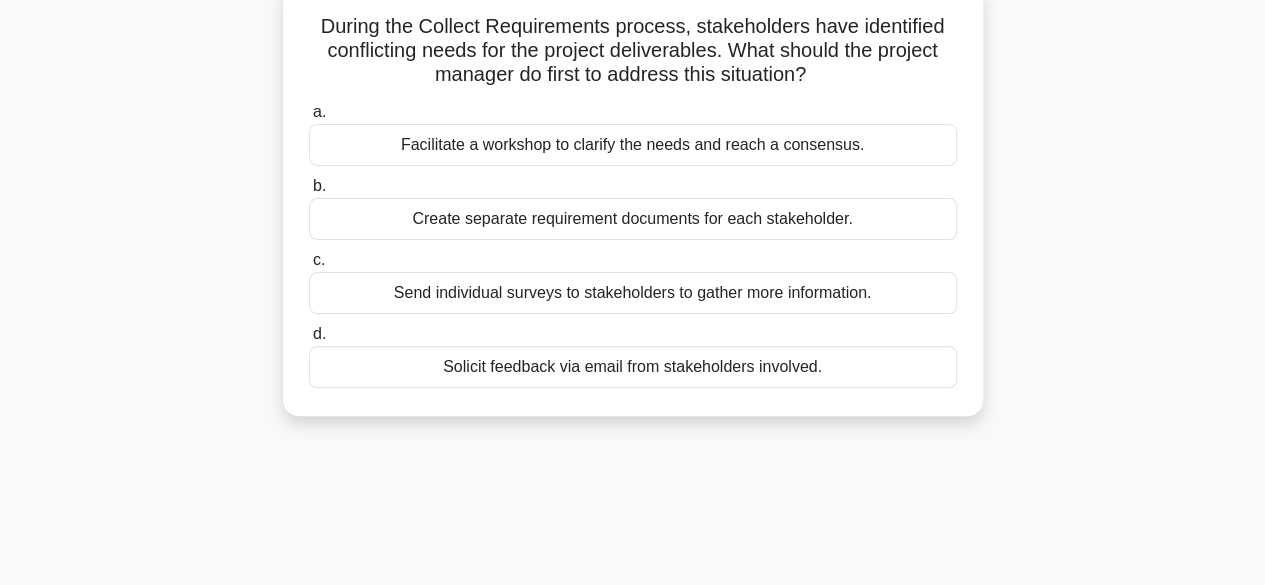 scroll, scrollTop: 118, scrollLeft: 0, axis: vertical 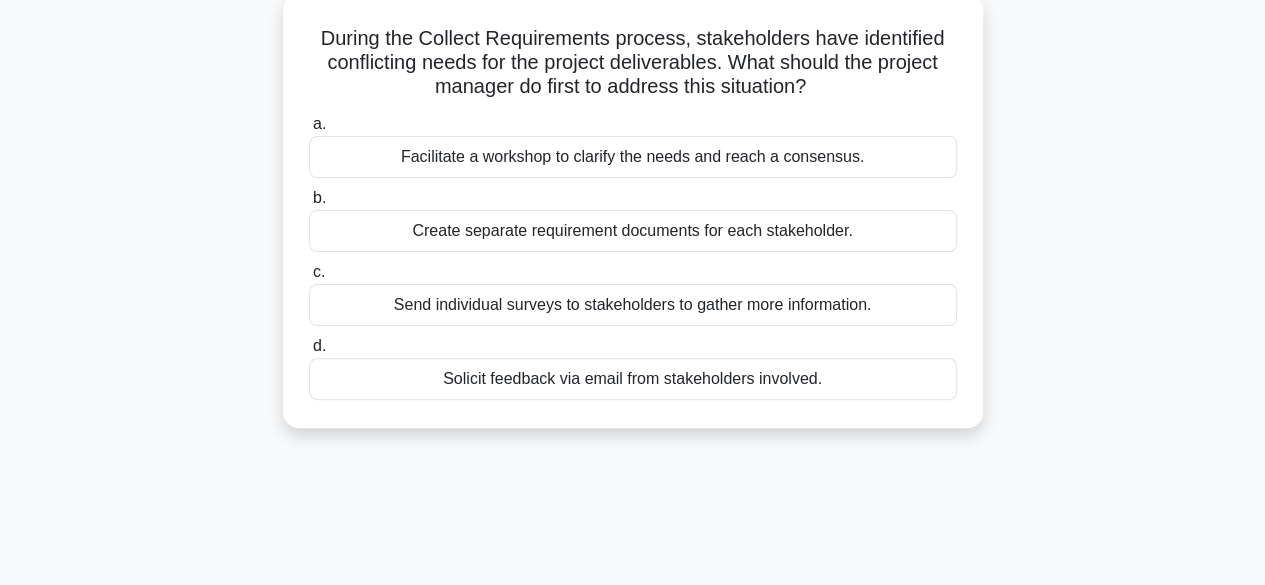 click on "Facilitate a workshop to clarify the needs and reach a consensus." at bounding box center [633, 157] 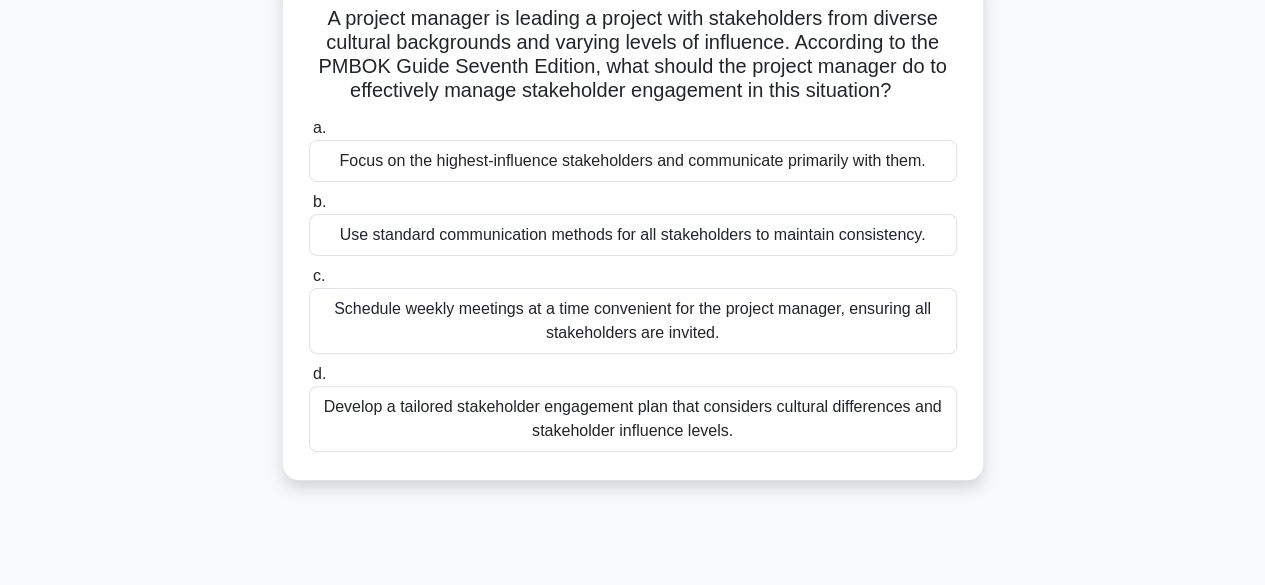 scroll, scrollTop: 154, scrollLeft: 0, axis: vertical 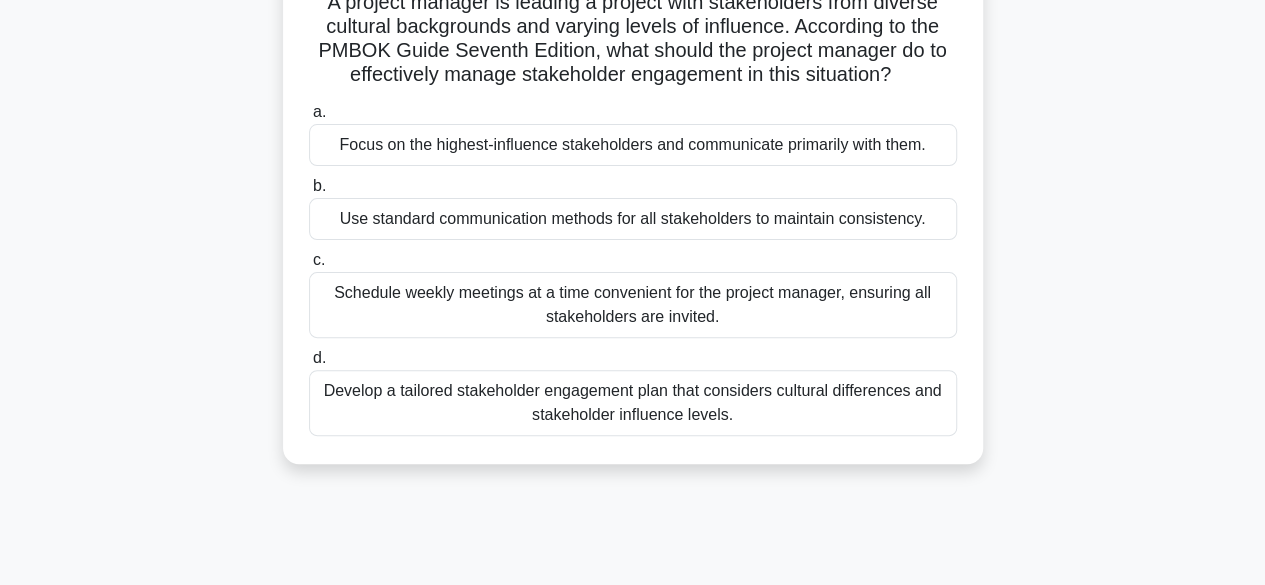 click on "Schedule weekly meetings at a time convenient for the project manager, ensuring all stakeholders are invited." at bounding box center [633, 305] 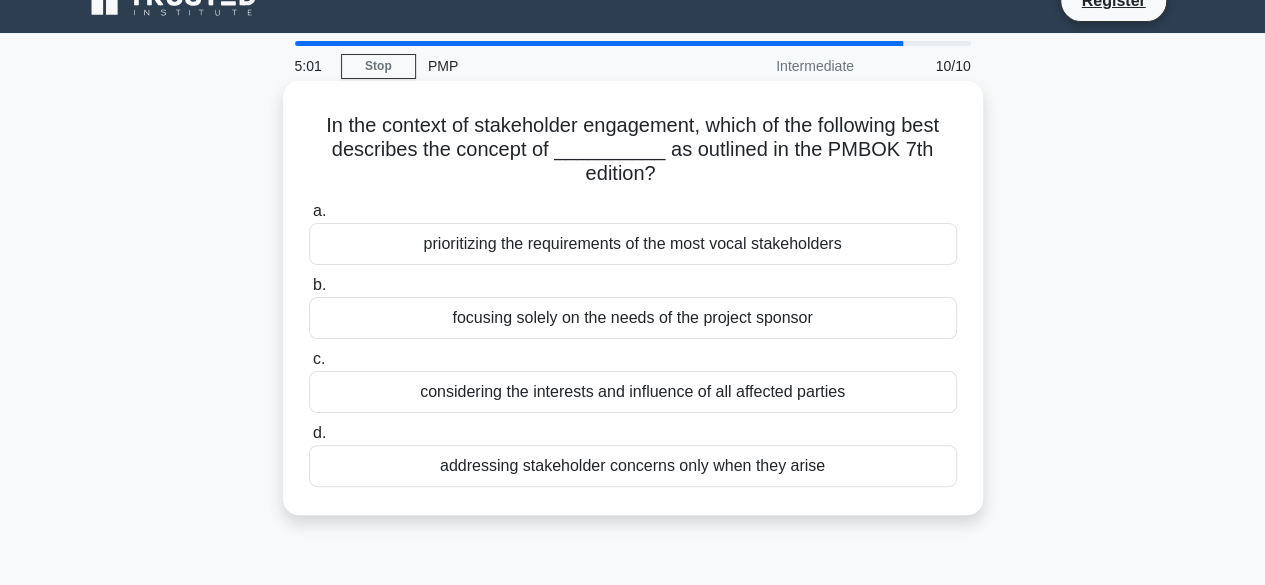 scroll, scrollTop: 40, scrollLeft: 0, axis: vertical 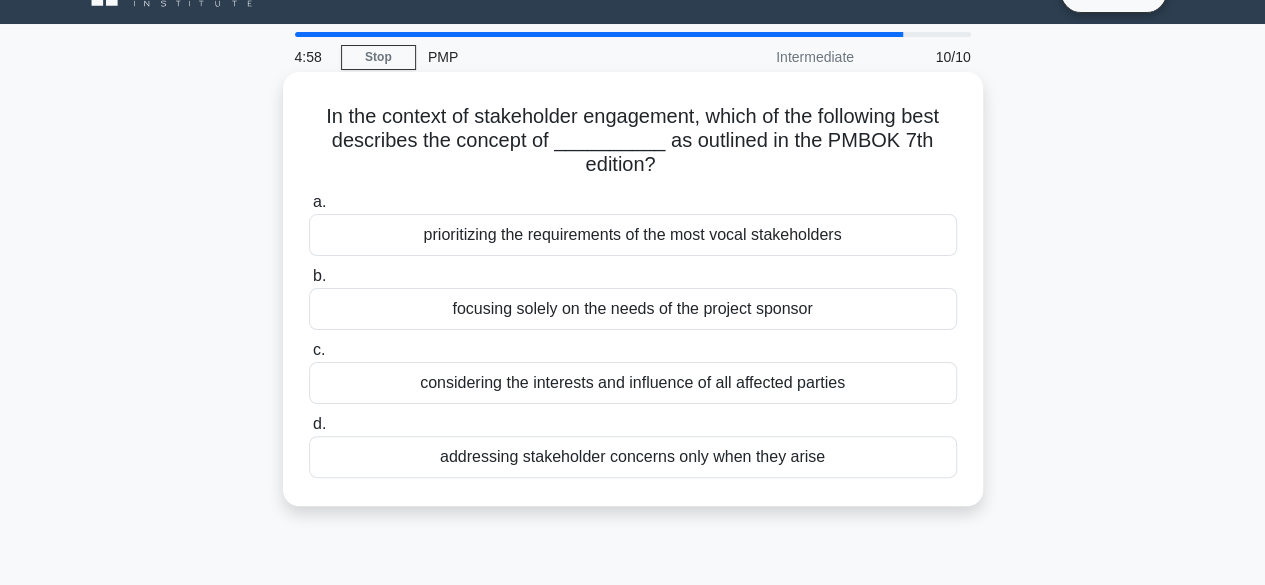 click on "considering the interests and influence of all affected parties" at bounding box center (633, 383) 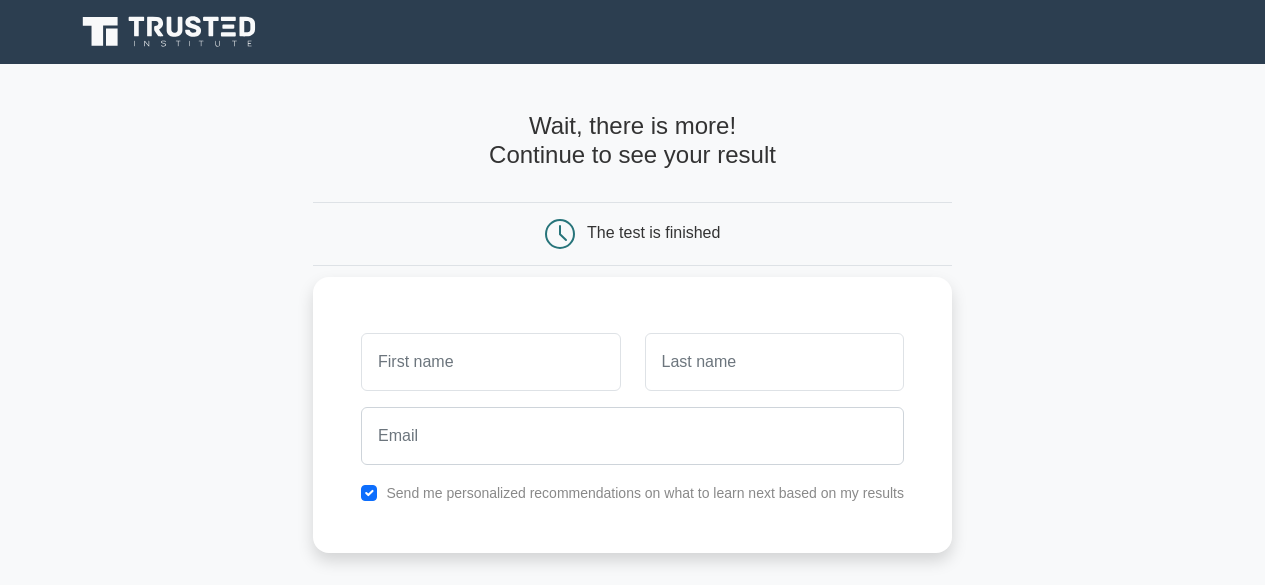scroll, scrollTop: 0, scrollLeft: 0, axis: both 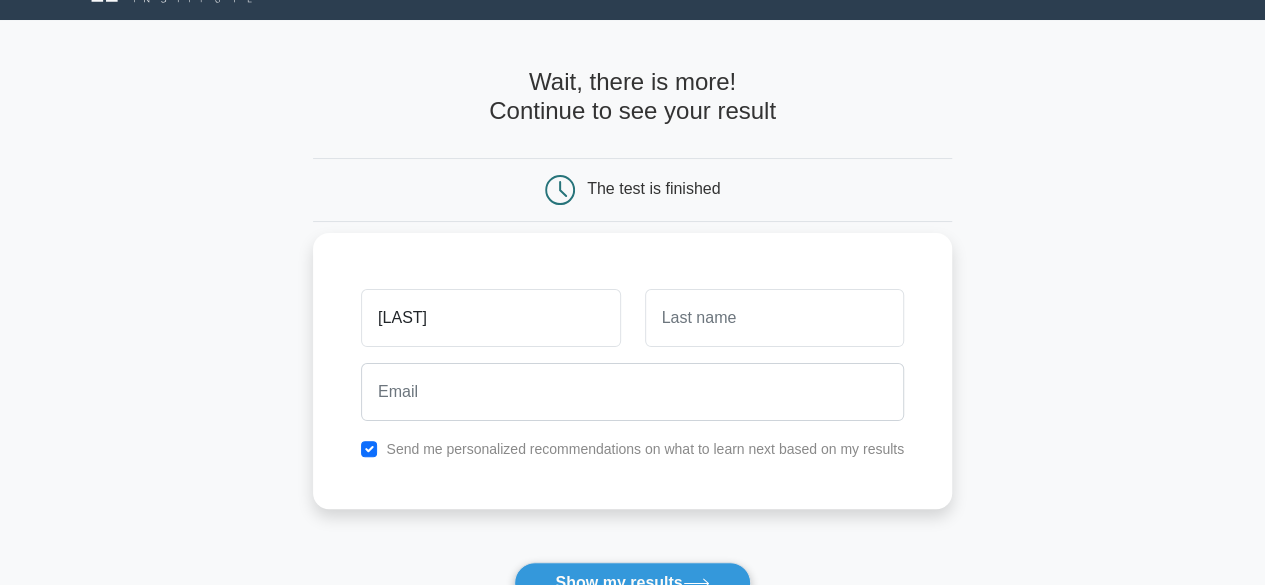 type on "[LAST]" 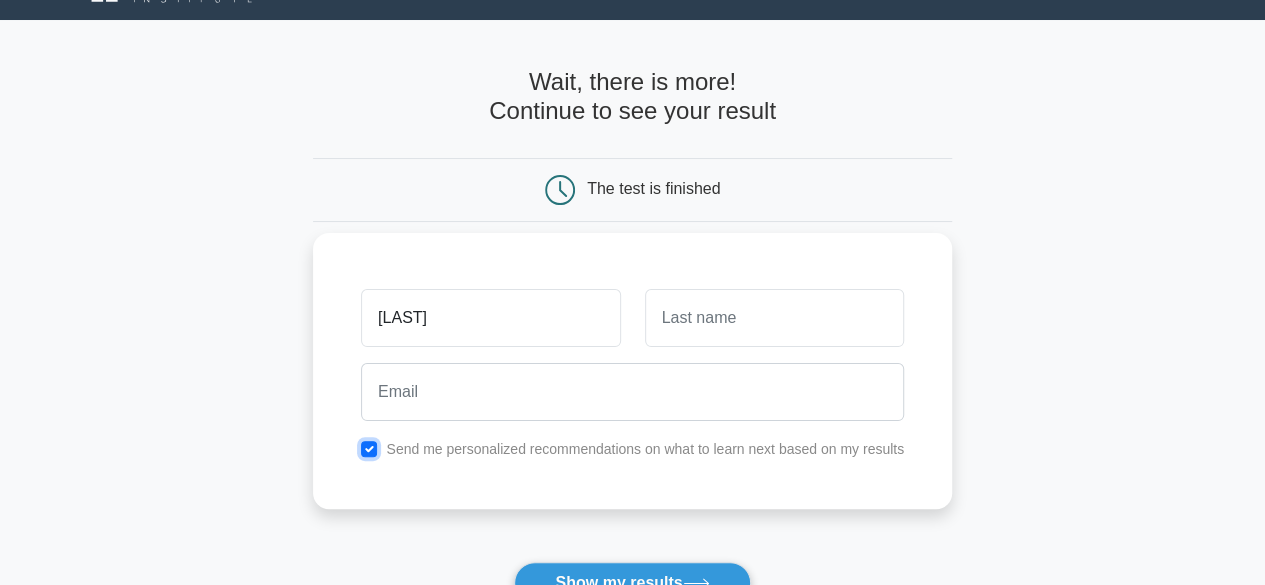 click at bounding box center [369, 449] 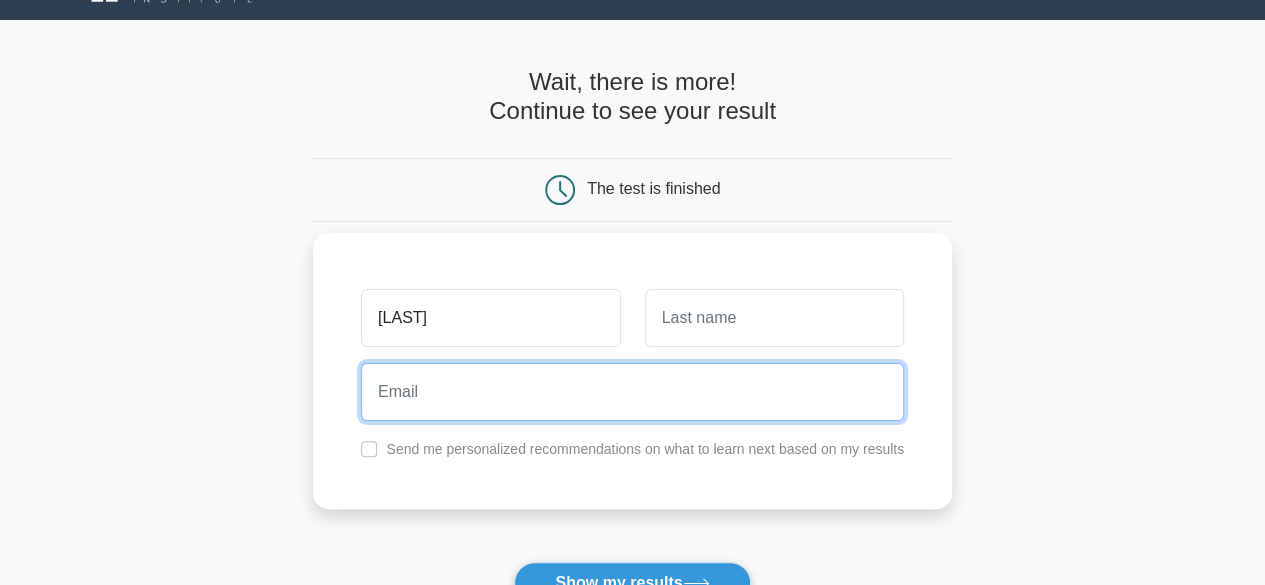 click at bounding box center [632, 392] 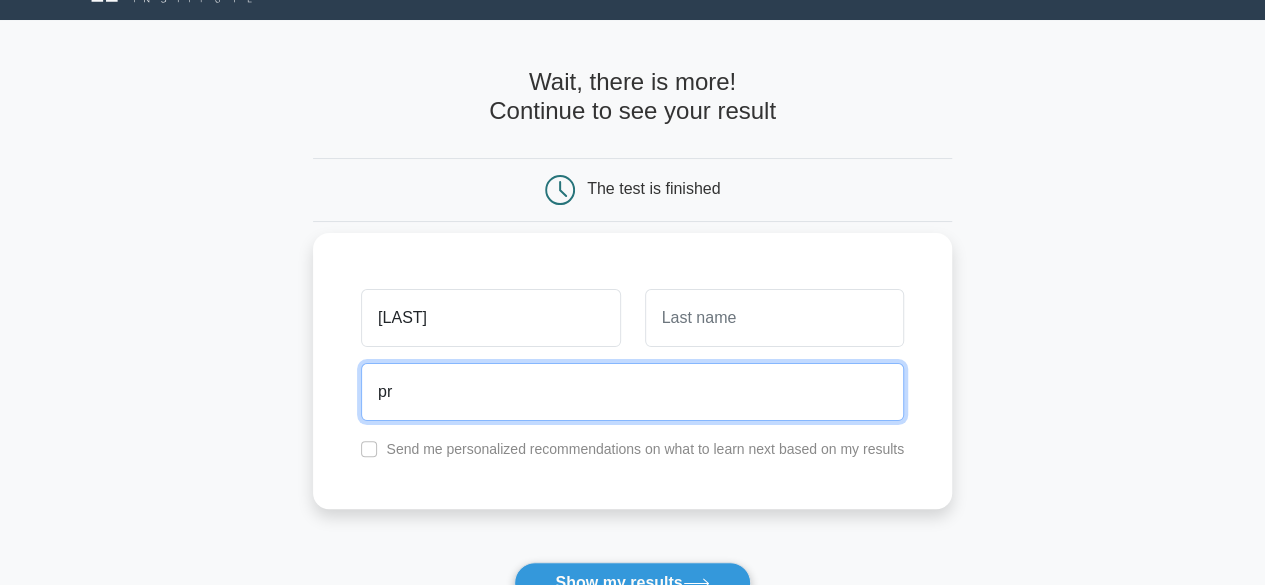 type on "p" 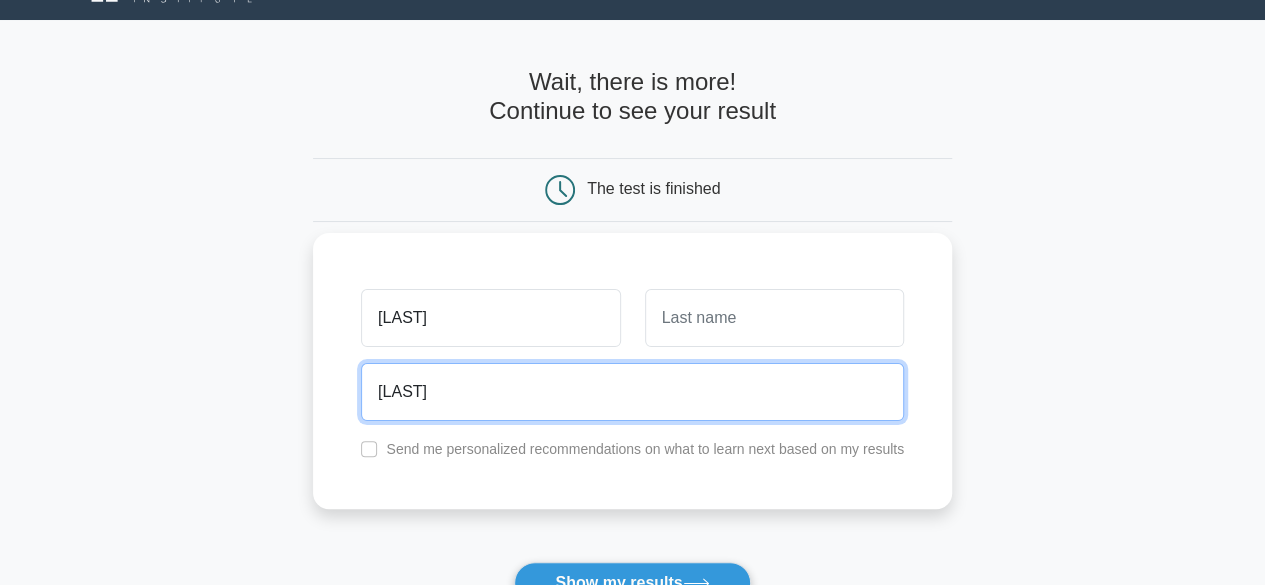type on "pednekarwork@gmail.com" 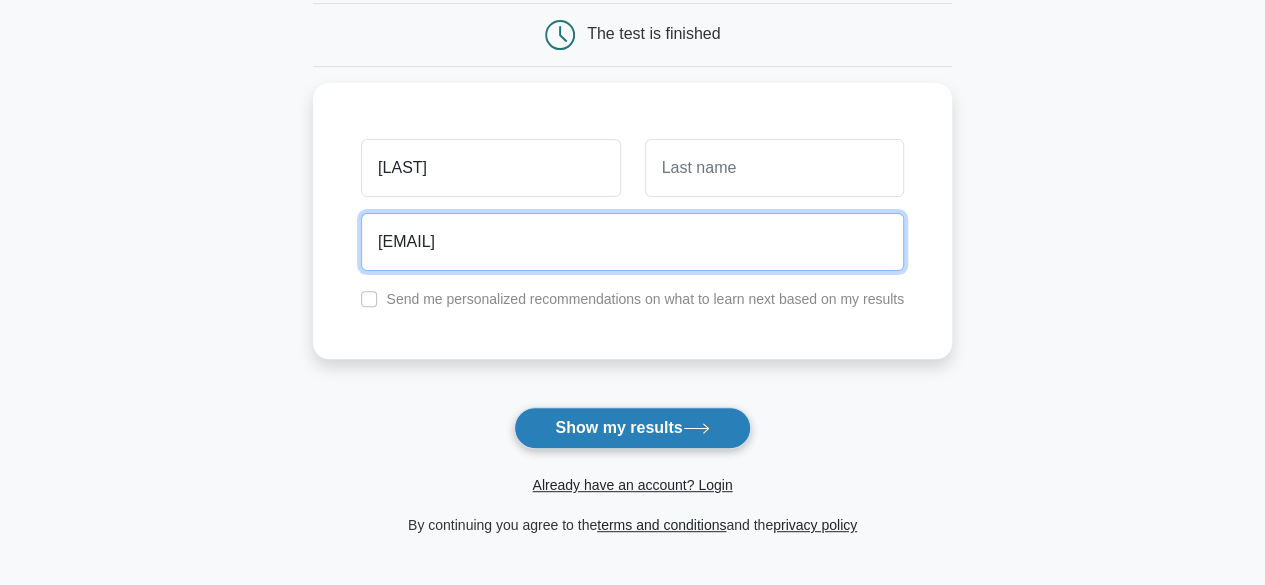 scroll, scrollTop: 200, scrollLeft: 0, axis: vertical 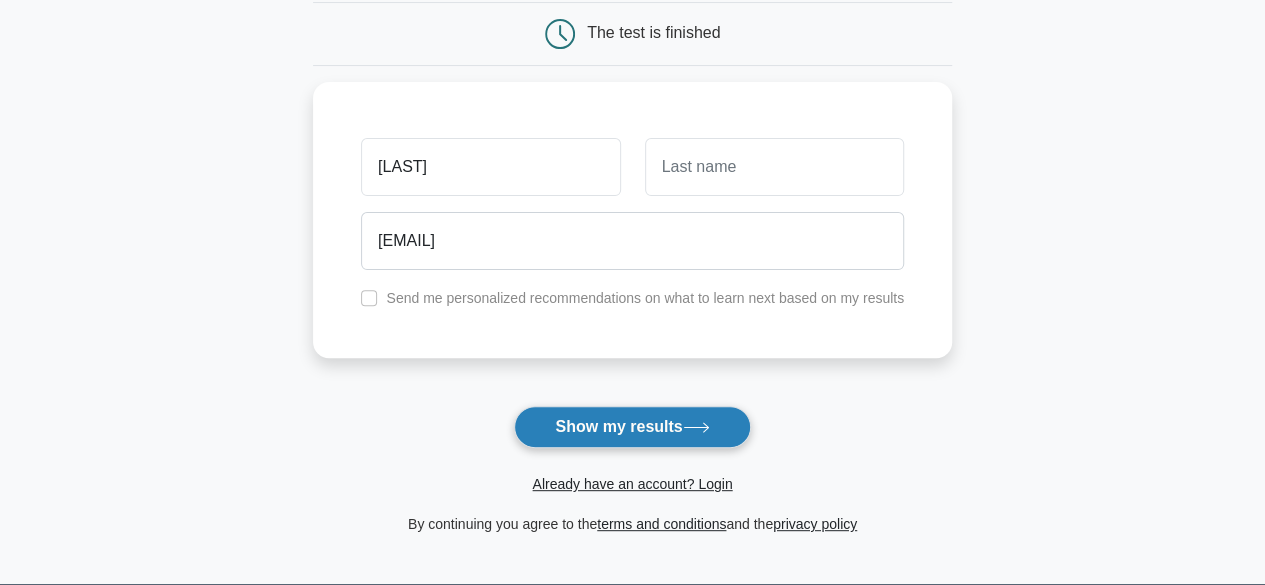 click on "Show my results" at bounding box center (632, 427) 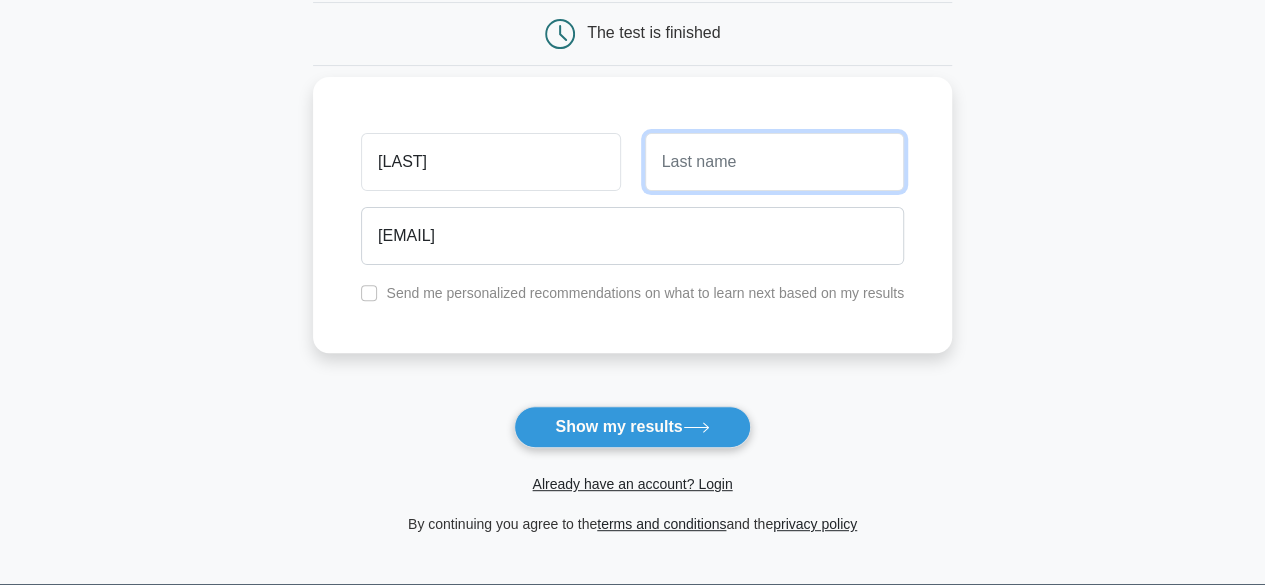 click at bounding box center (774, 162) 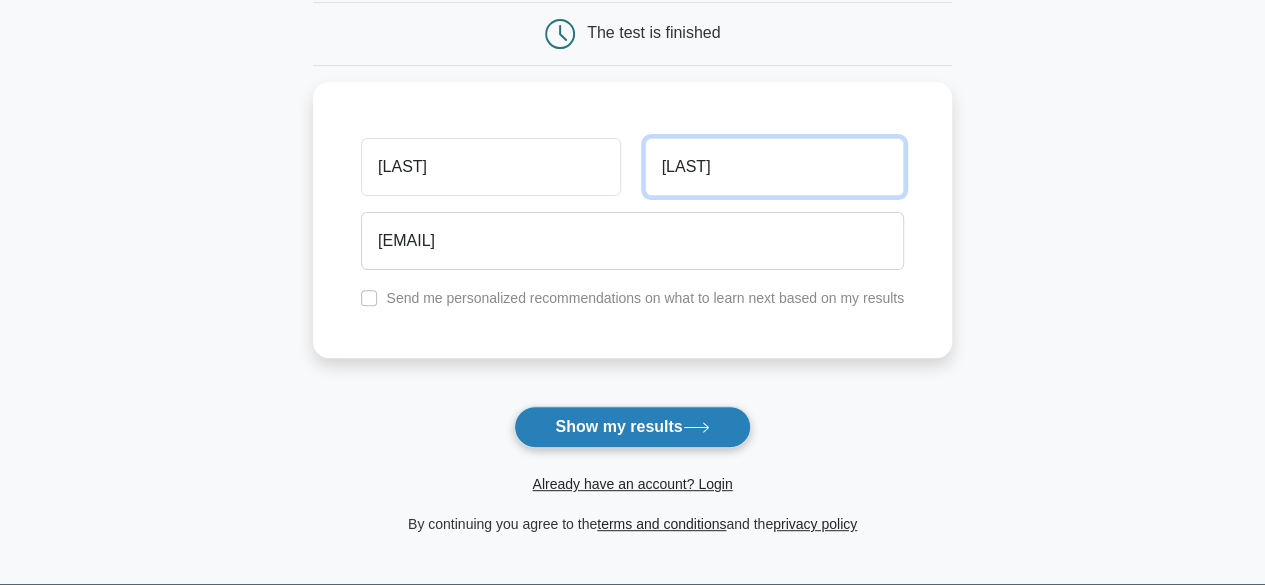 type on "[LAST]" 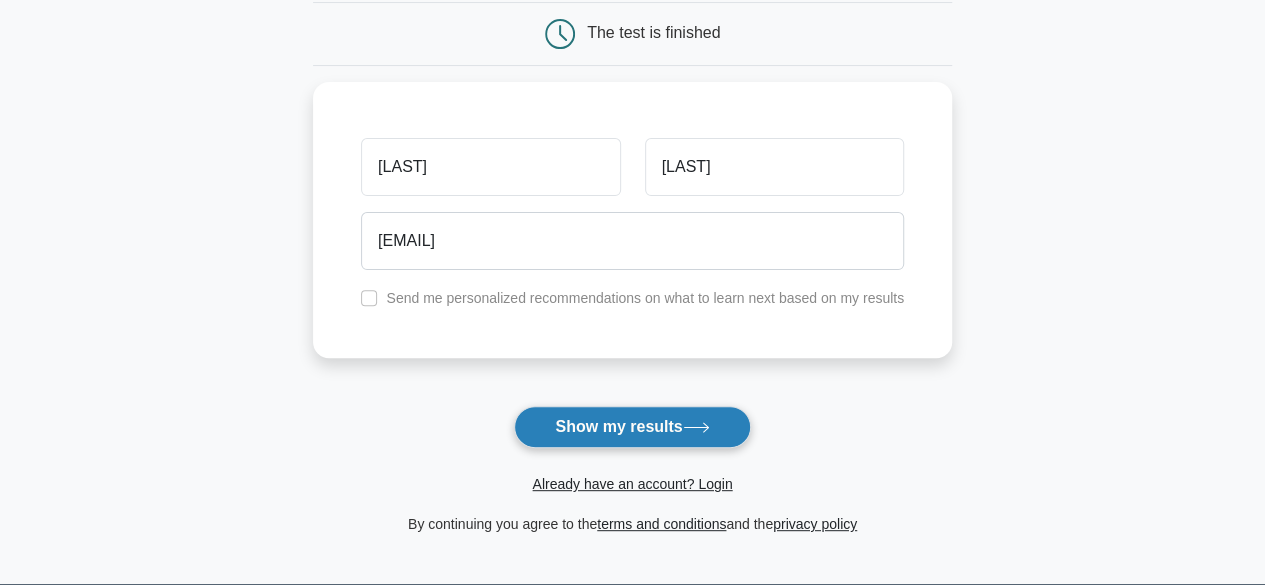 click on "Show my results" at bounding box center [632, 427] 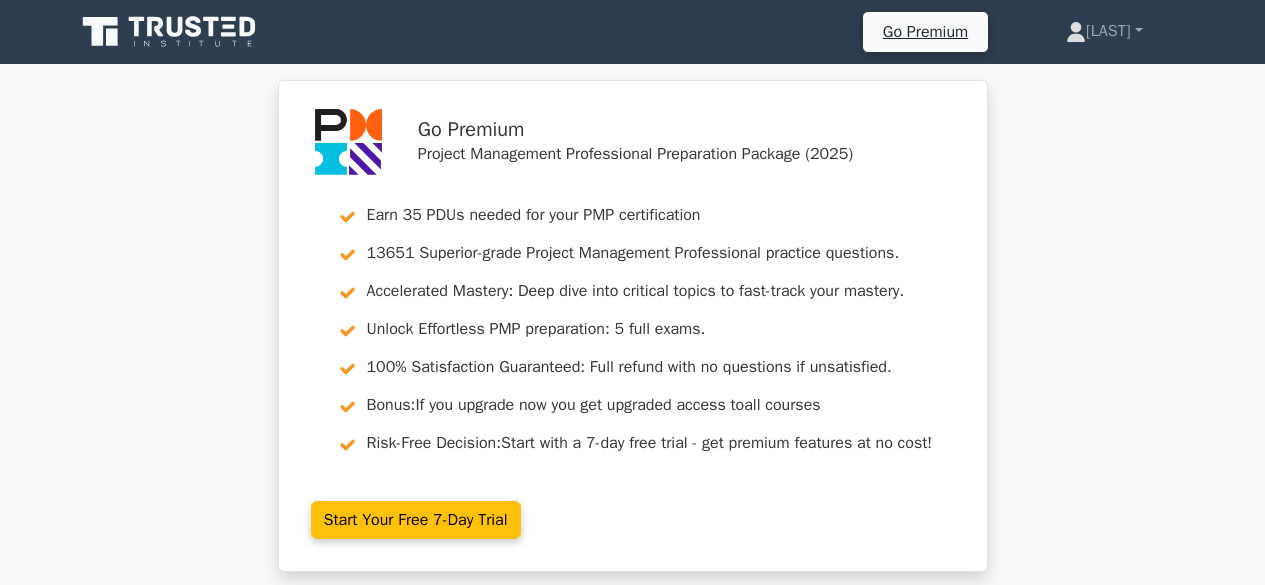 scroll, scrollTop: 0, scrollLeft: 0, axis: both 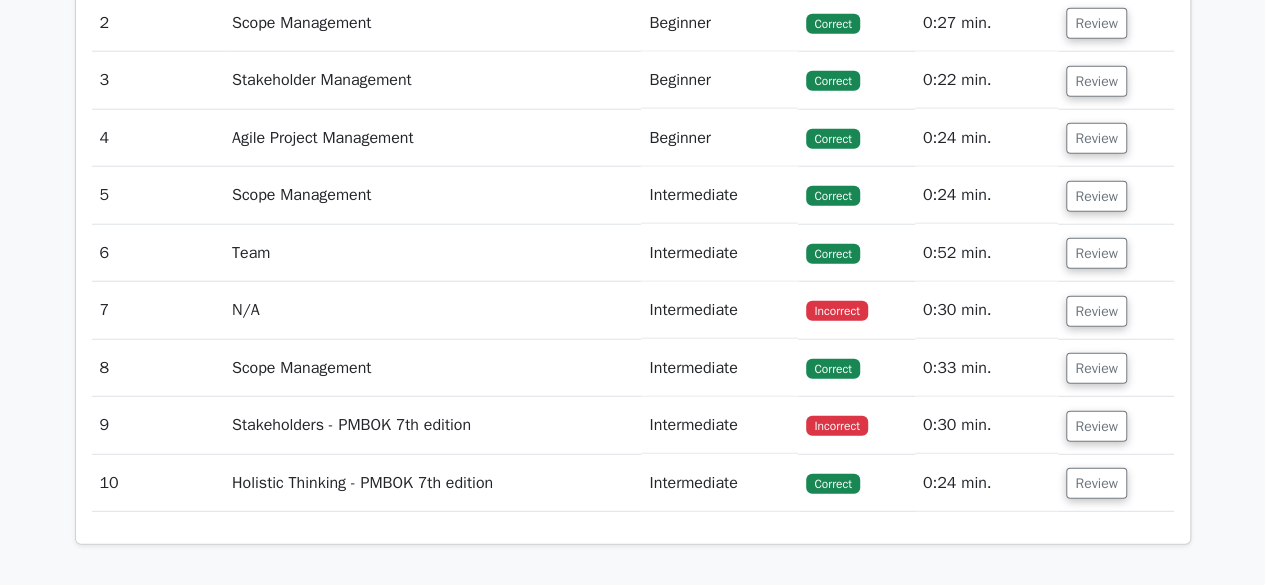 click on "Intermediate" at bounding box center (719, 253) 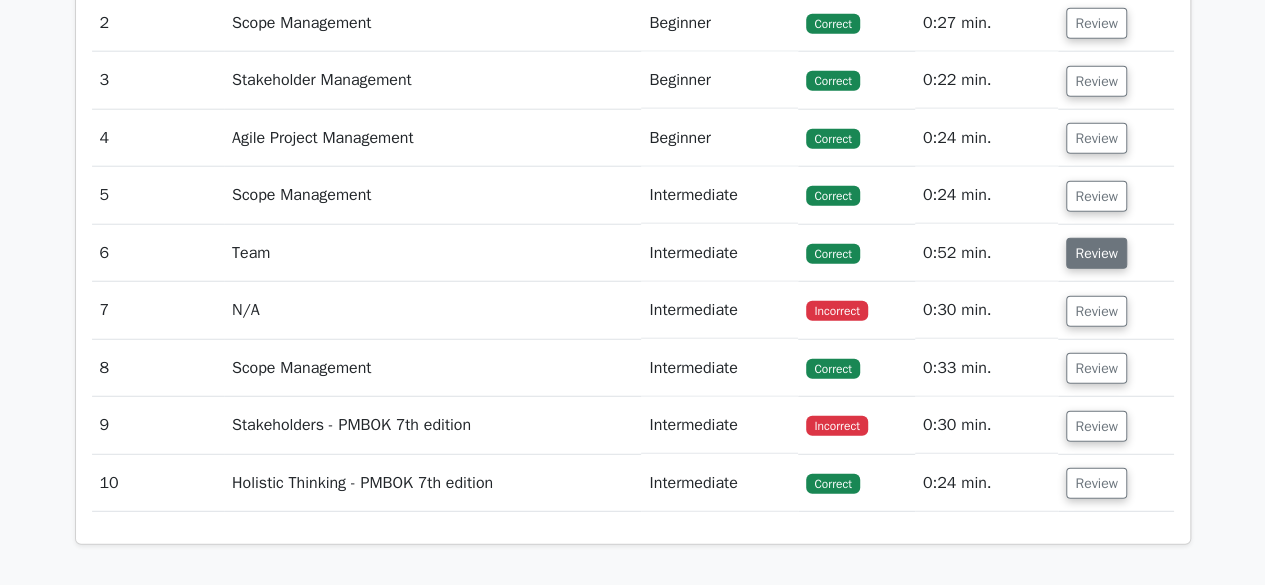 click on "Review" at bounding box center [1096, 253] 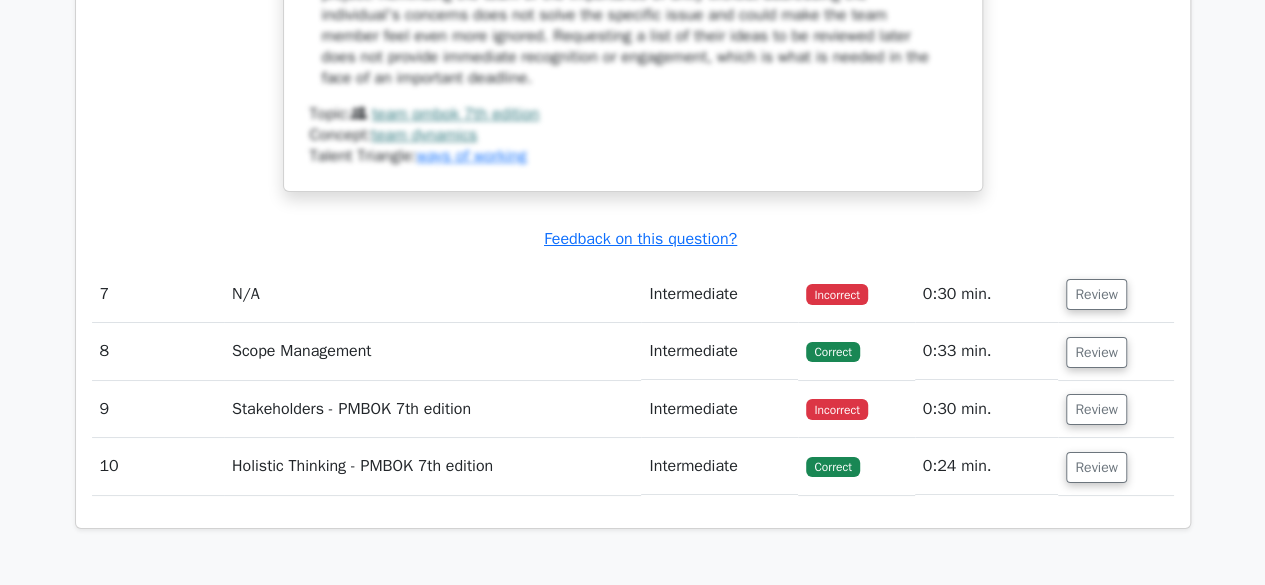 scroll, scrollTop: 3585, scrollLeft: 0, axis: vertical 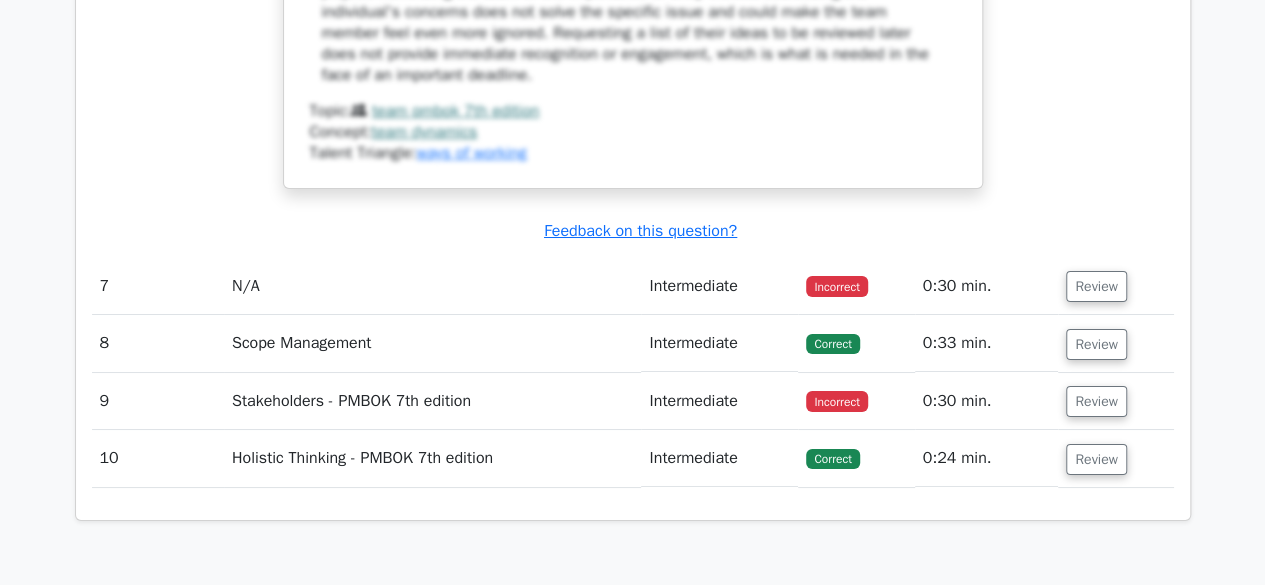 click on "Incorrect" at bounding box center [856, 286] 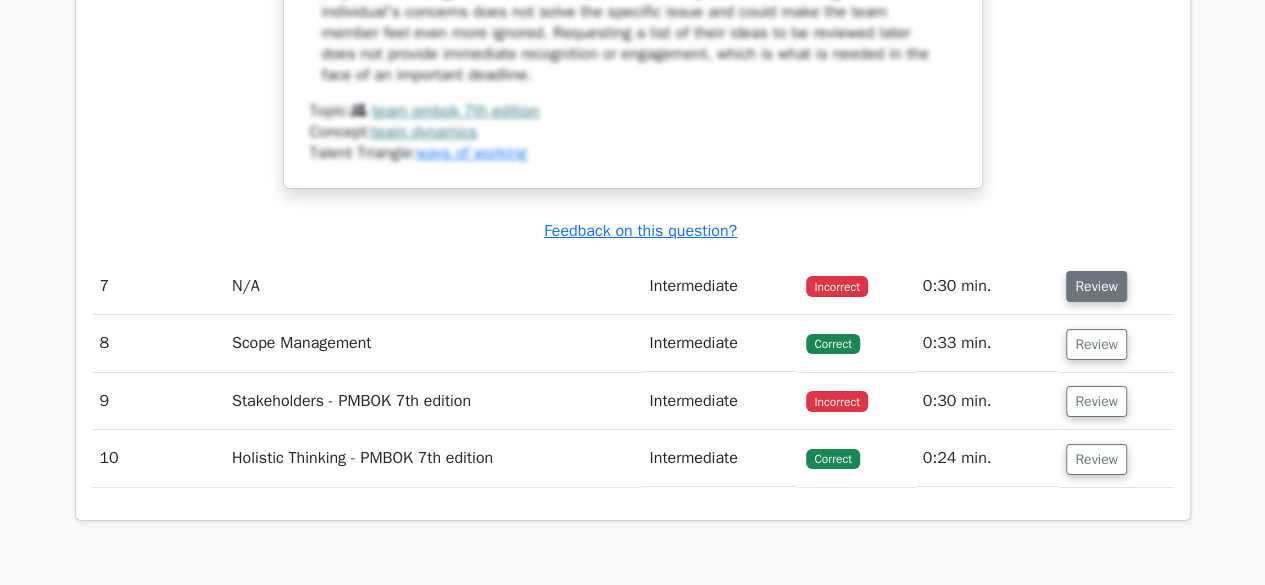 click on "Review" at bounding box center (1096, 286) 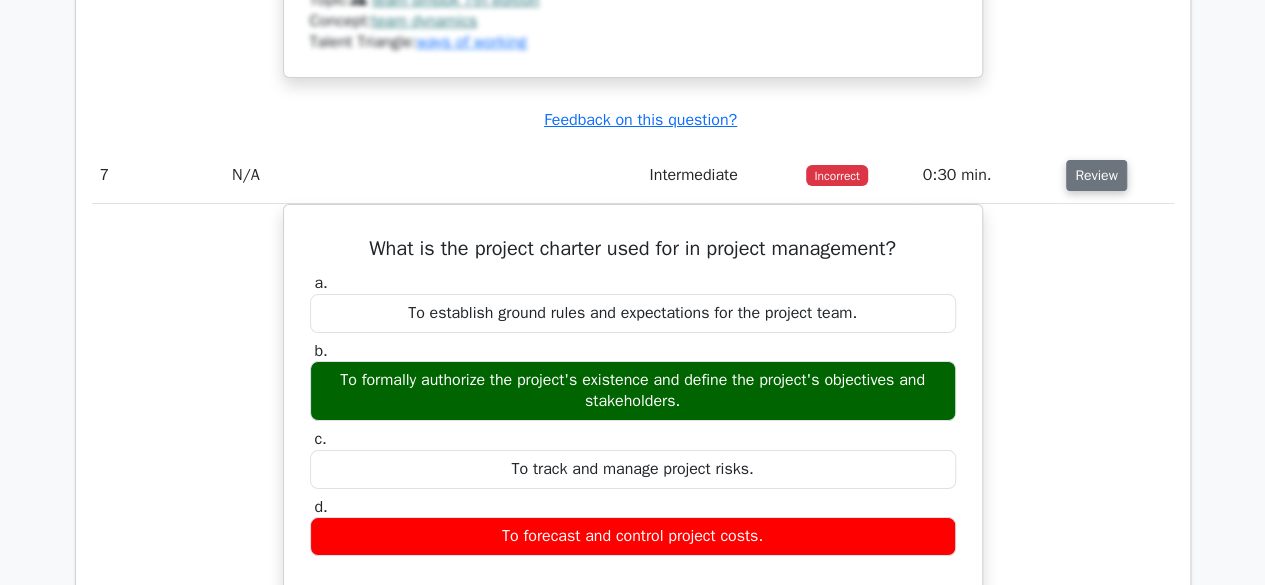 scroll, scrollTop: 3697, scrollLeft: 0, axis: vertical 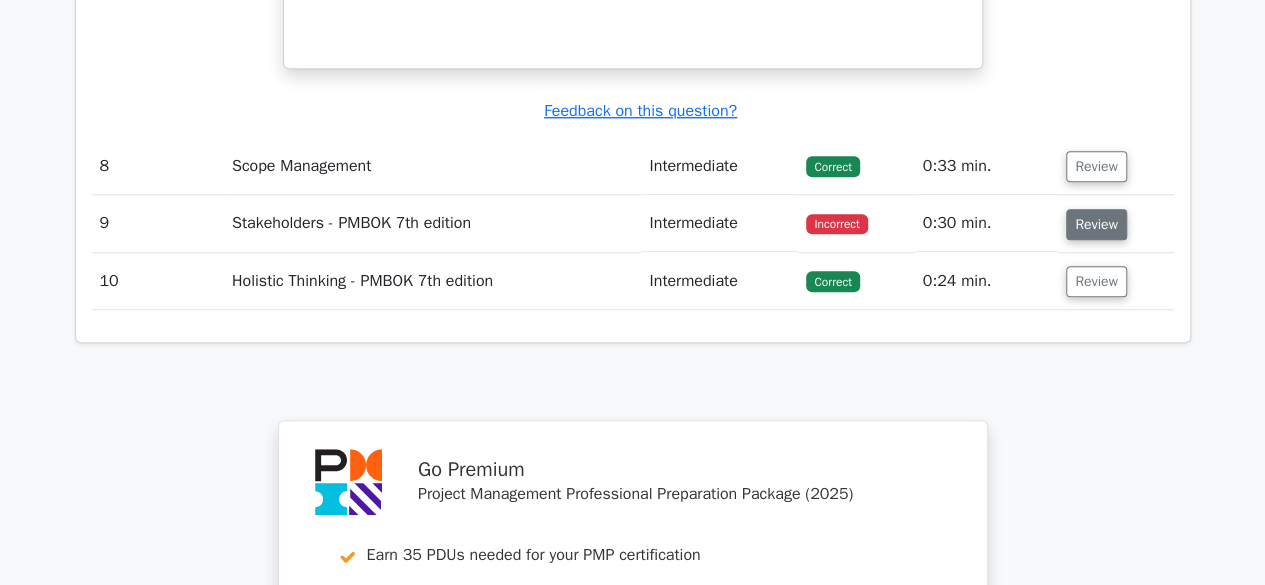click on "Review" at bounding box center (1096, 224) 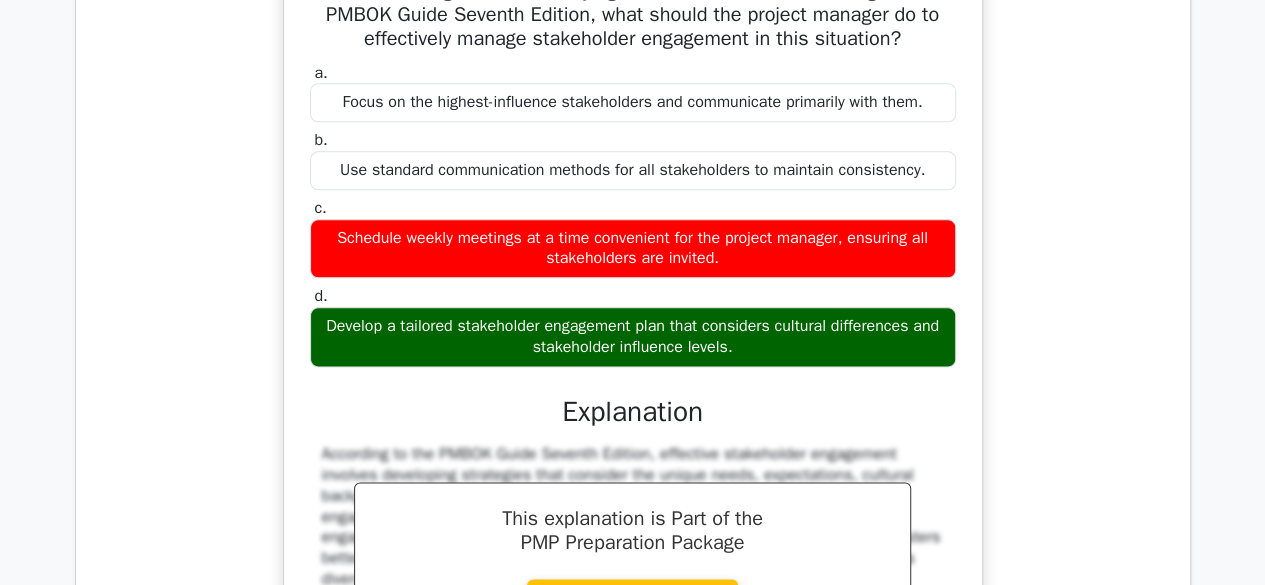 scroll, scrollTop: 4893, scrollLeft: 0, axis: vertical 